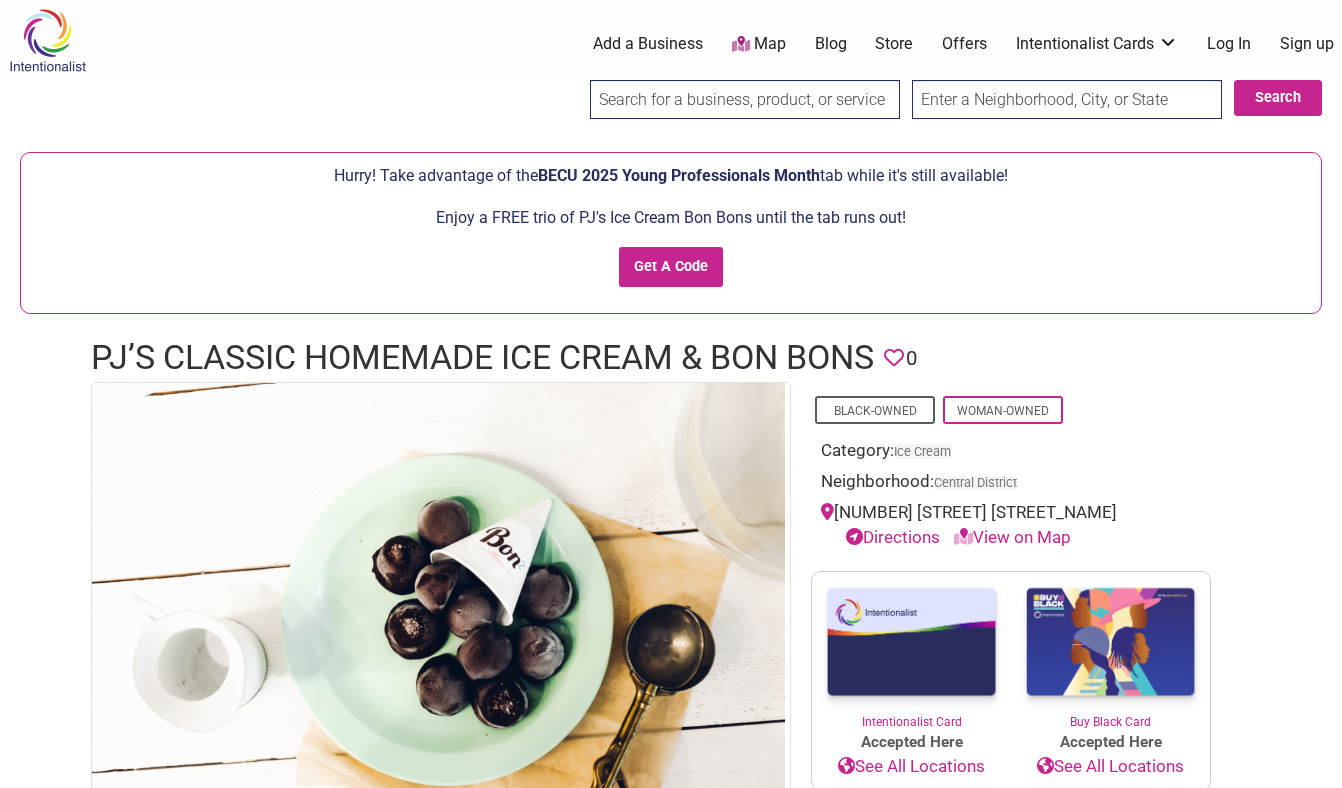 scroll, scrollTop: 8, scrollLeft: 0, axis: vertical 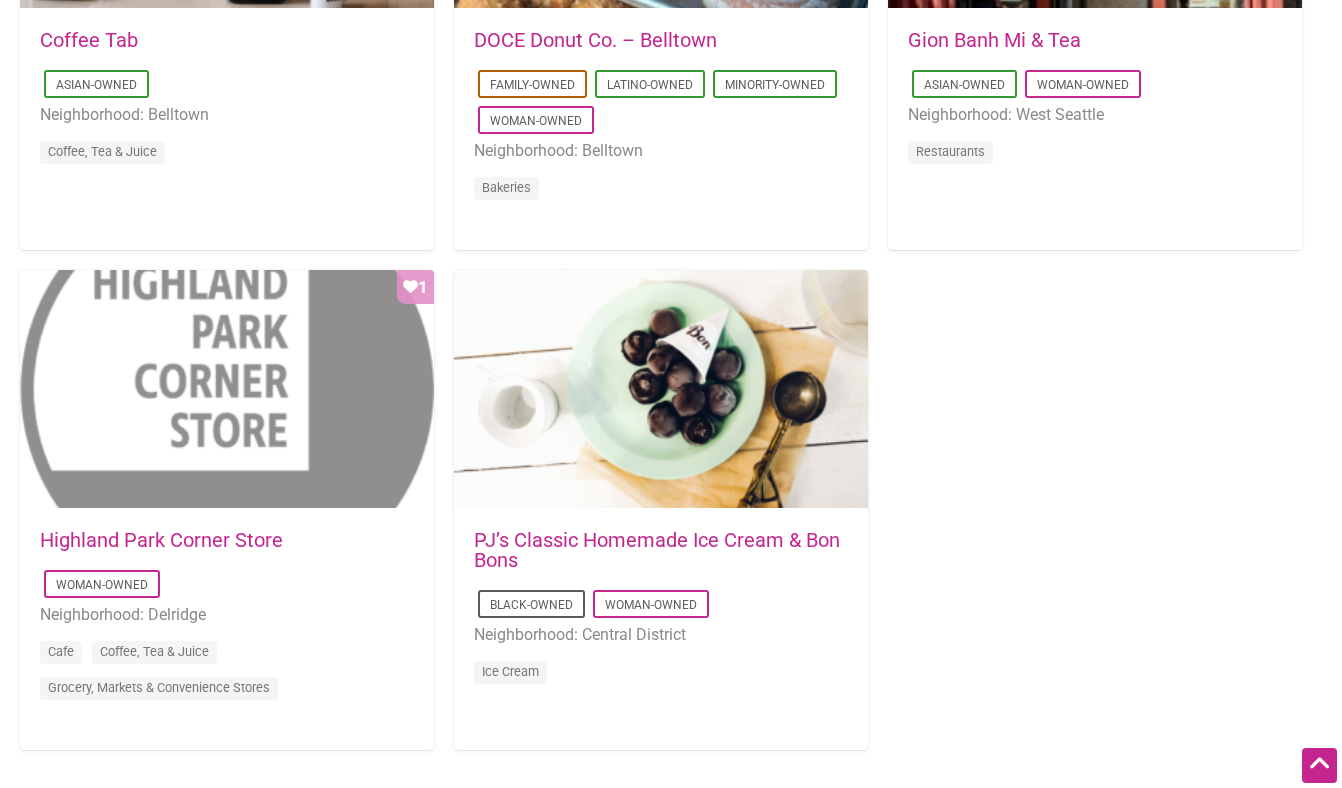 click on "Favorite Count  1" at bounding box center [227, 390] 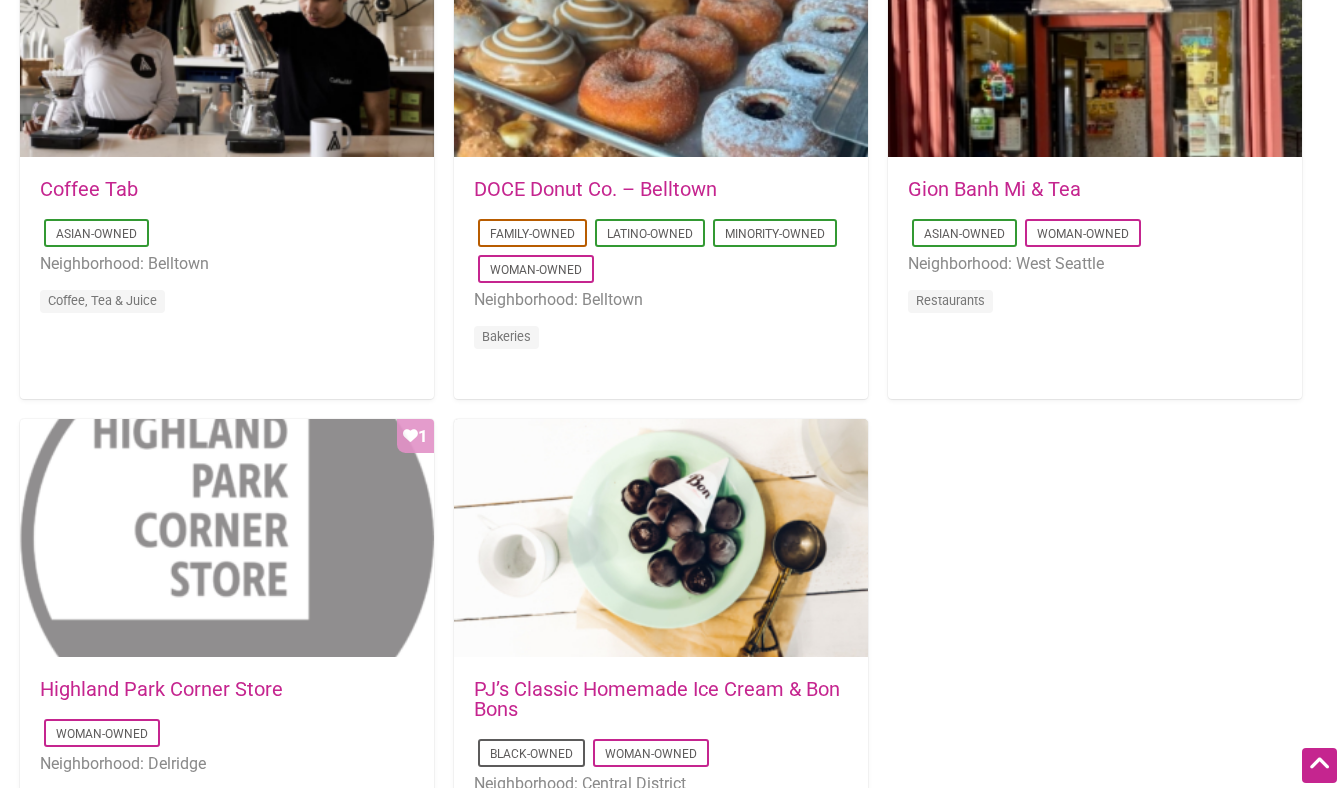 scroll, scrollTop: 1627, scrollLeft: 0, axis: vertical 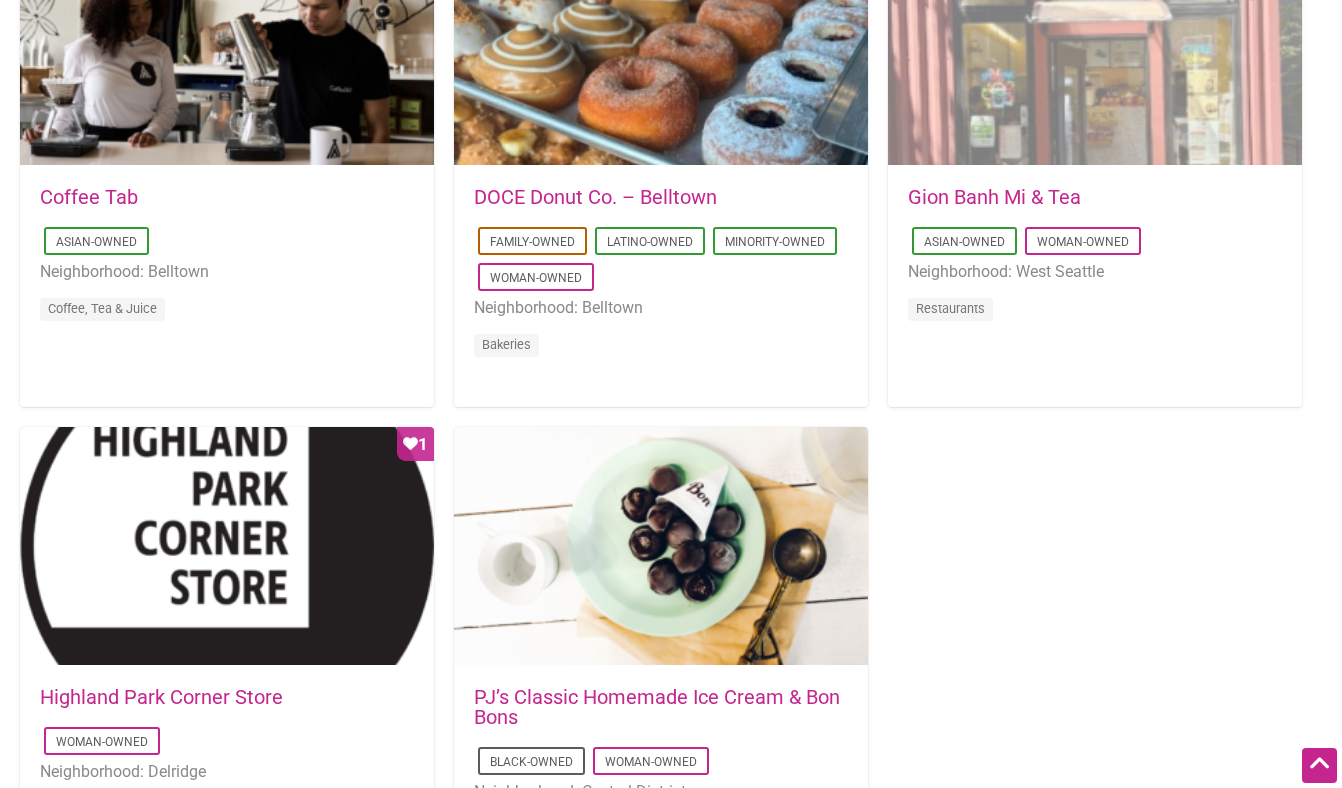 click on "Favorite Count  1" at bounding box center (1095, 47) 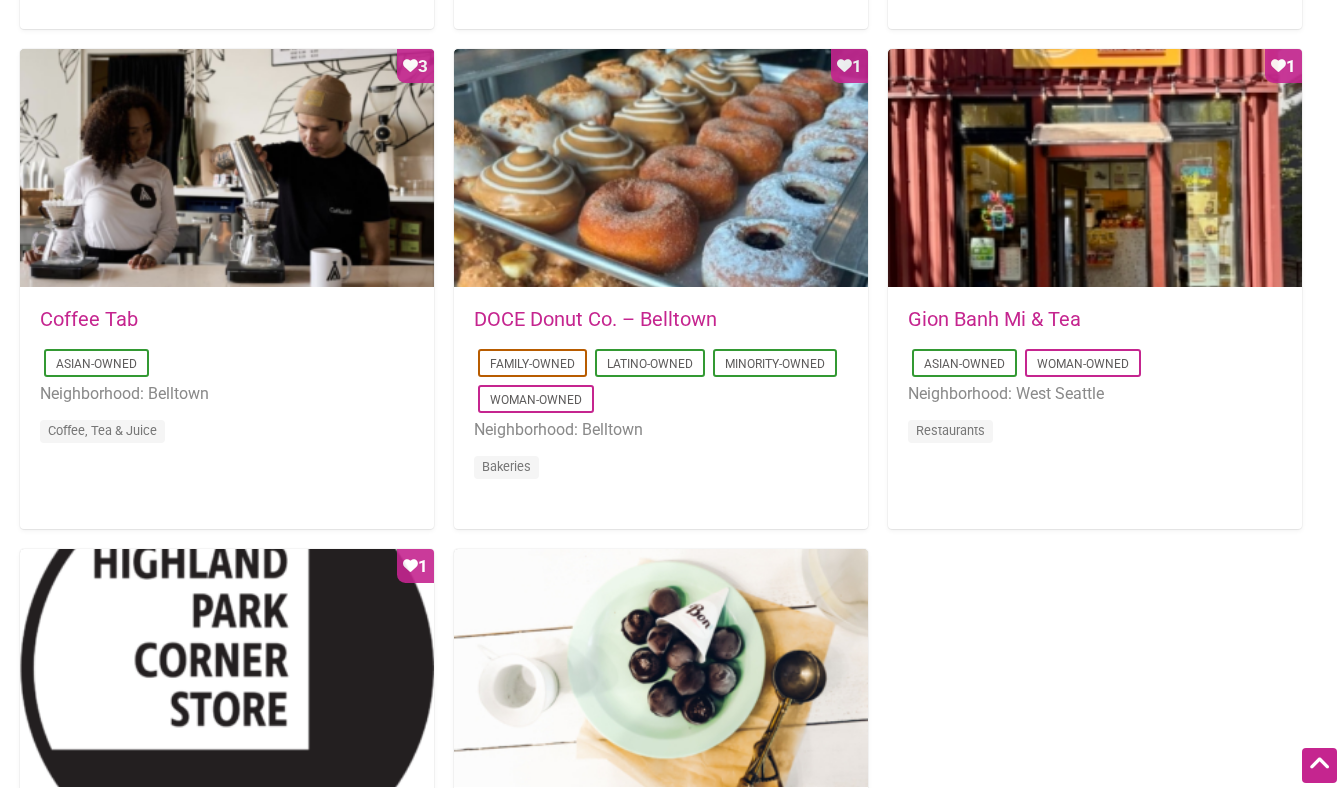 scroll, scrollTop: 1498, scrollLeft: 0, axis: vertical 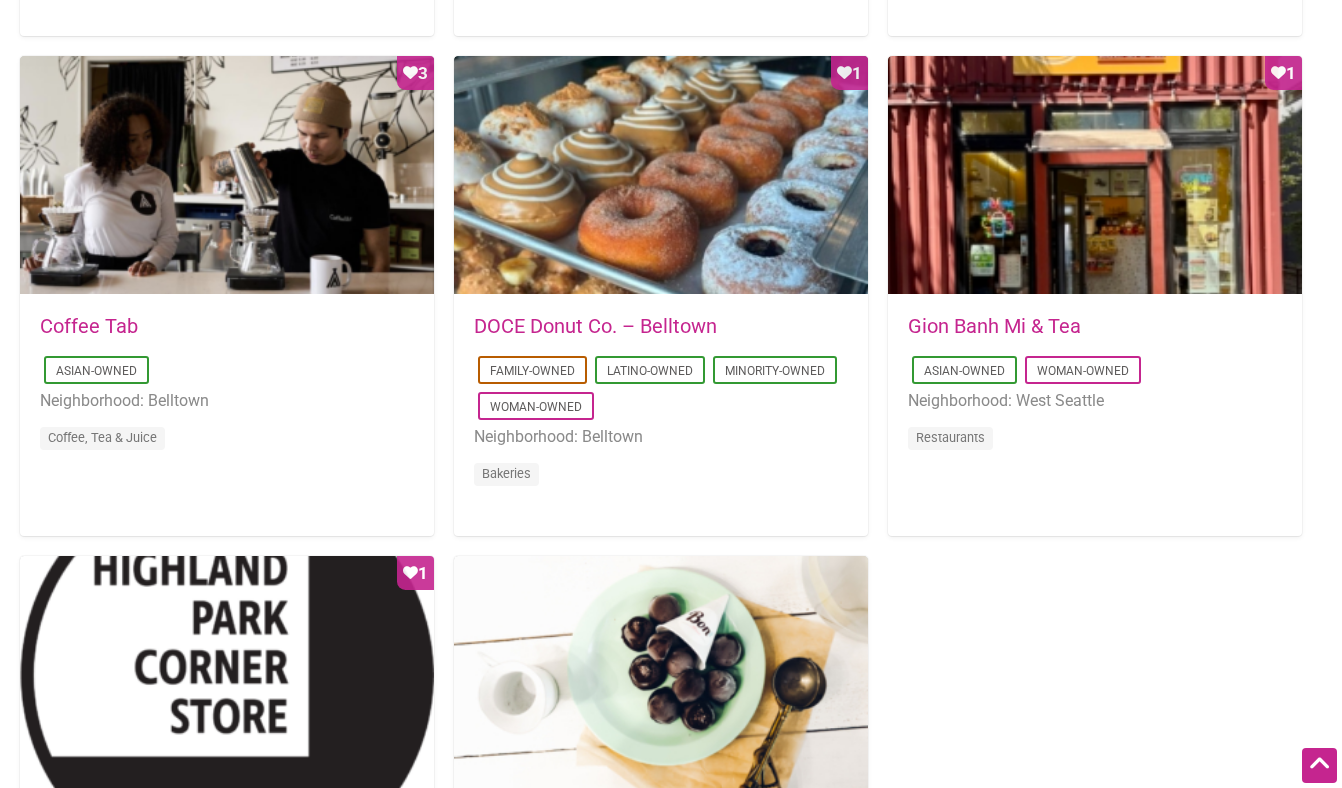 click on "Favorite Count  3" at bounding box center [227, 176] 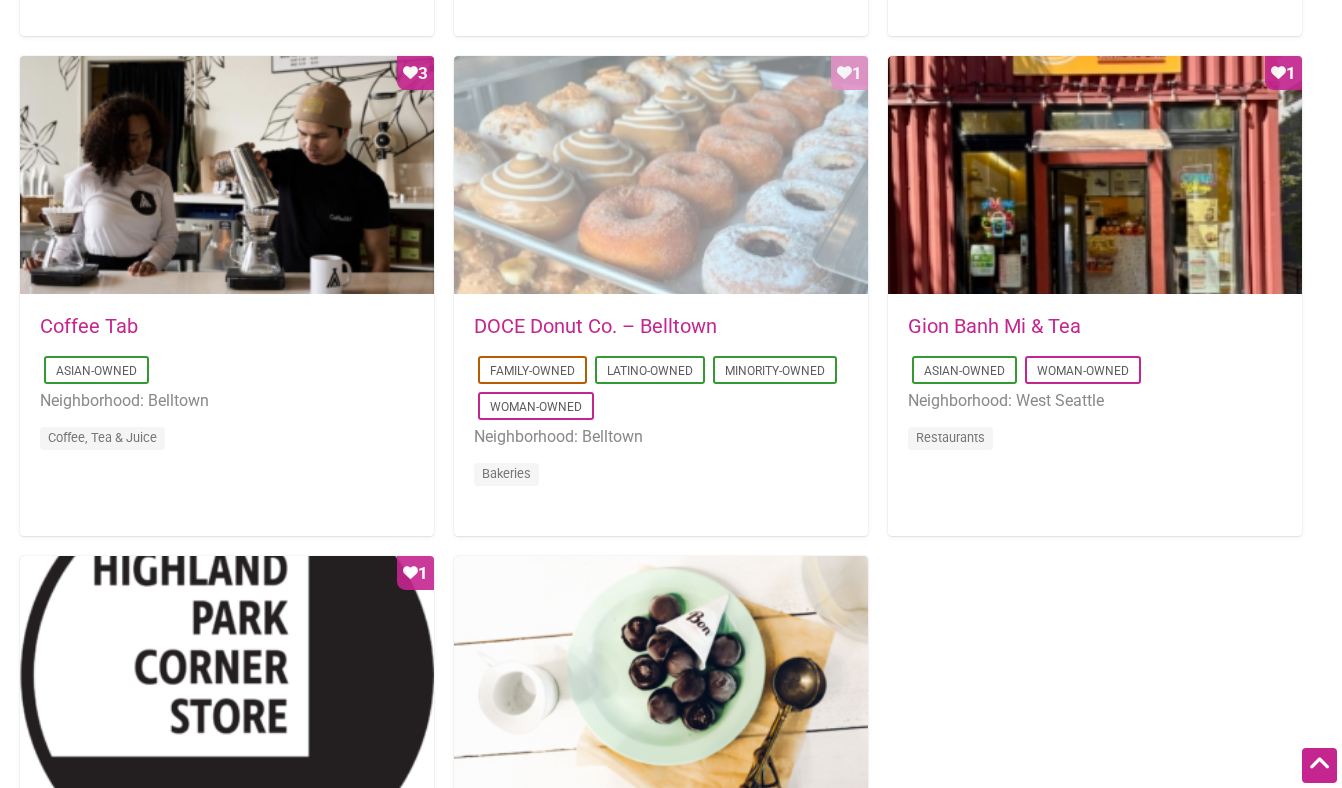 click on "Favorite Count  1" at bounding box center [661, 176] 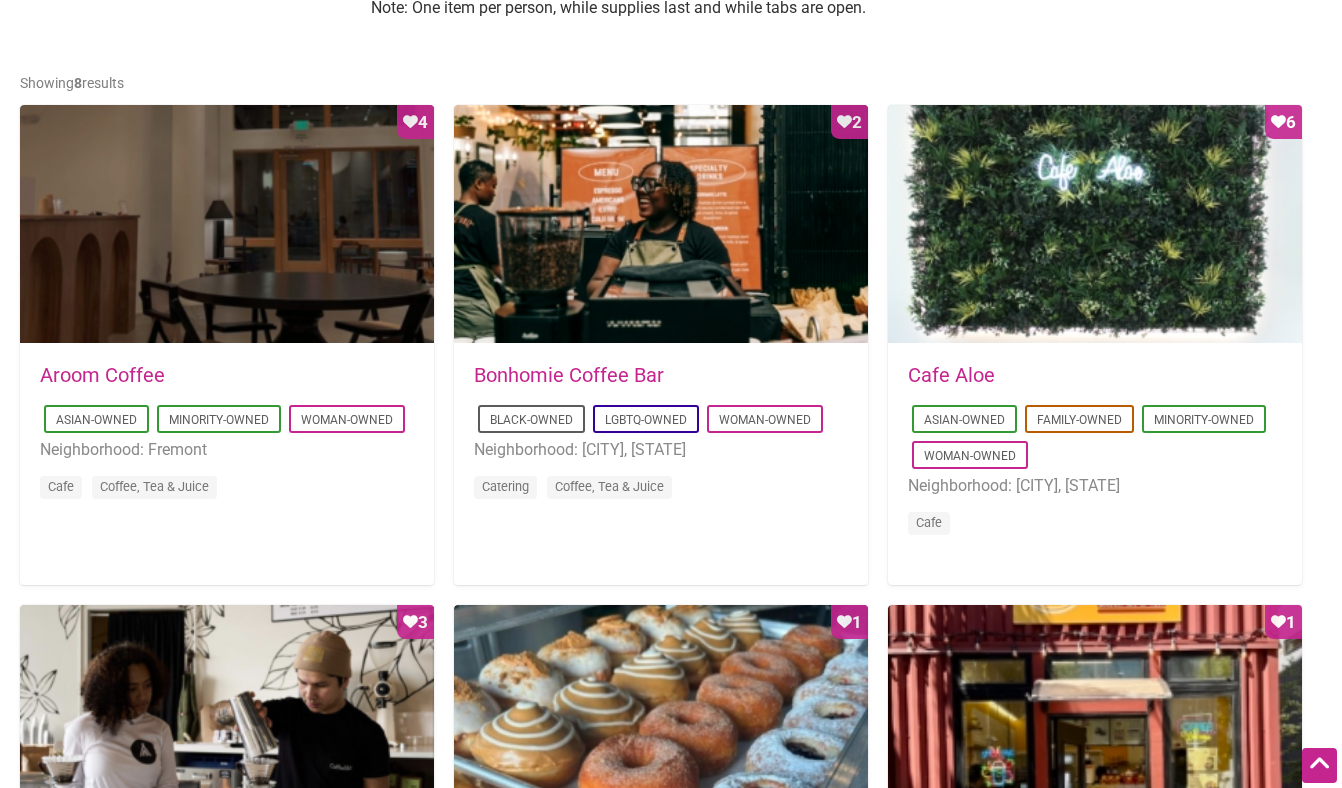 scroll, scrollTop: 948, scrollLeft: 0, axis: vertical 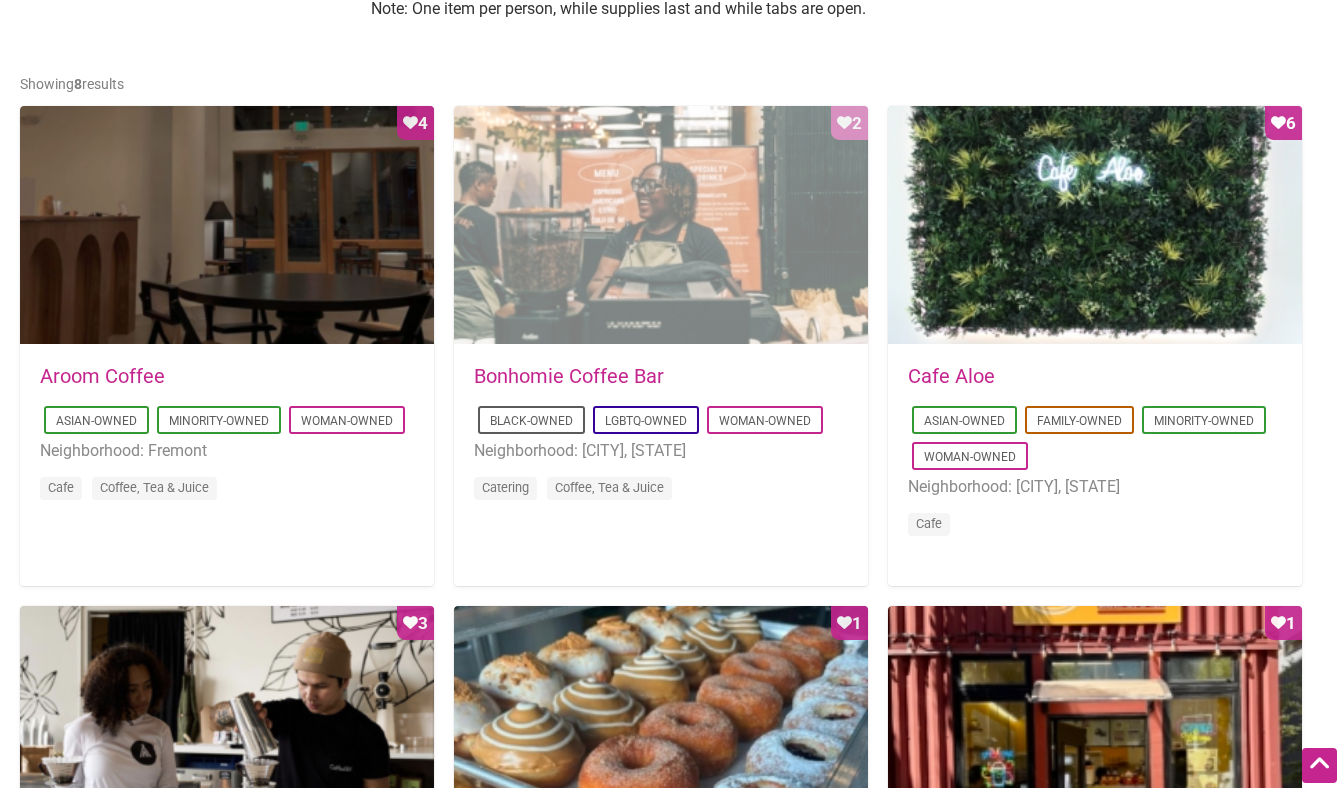 click on "Favorite Count  2" at bounding box center (661, 226) 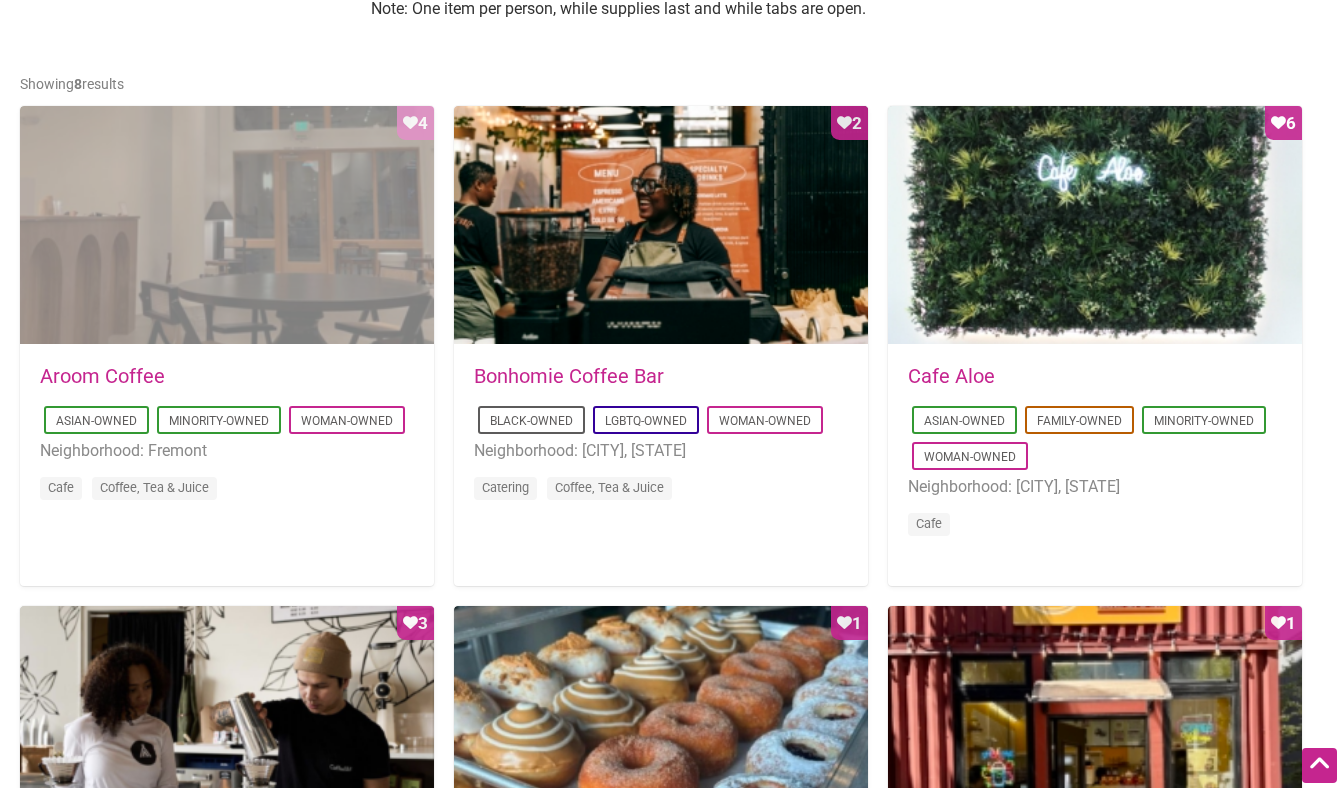 click on "Favorite Count  4" at bounding box center (227, 226) 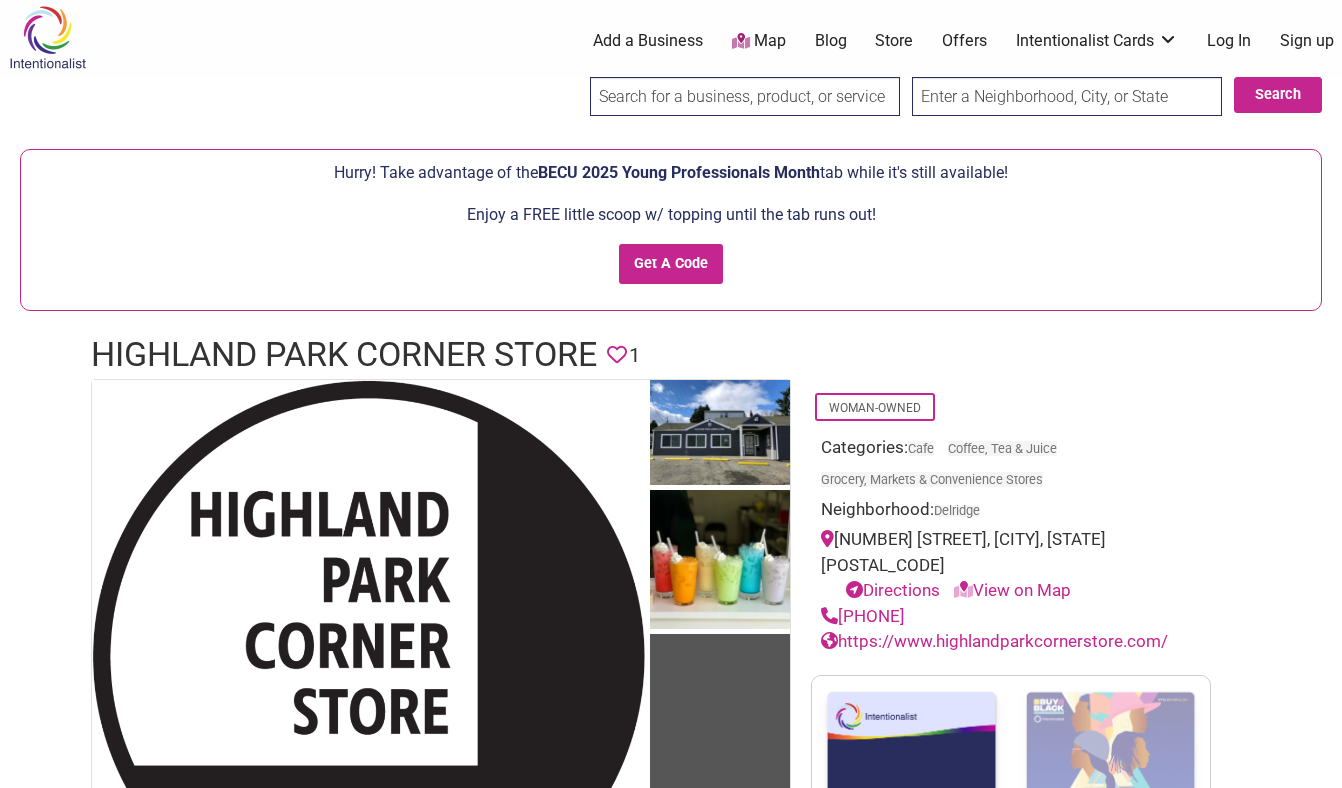 scroll, scrollTop: 0, scrollLeft: 0, axis: both 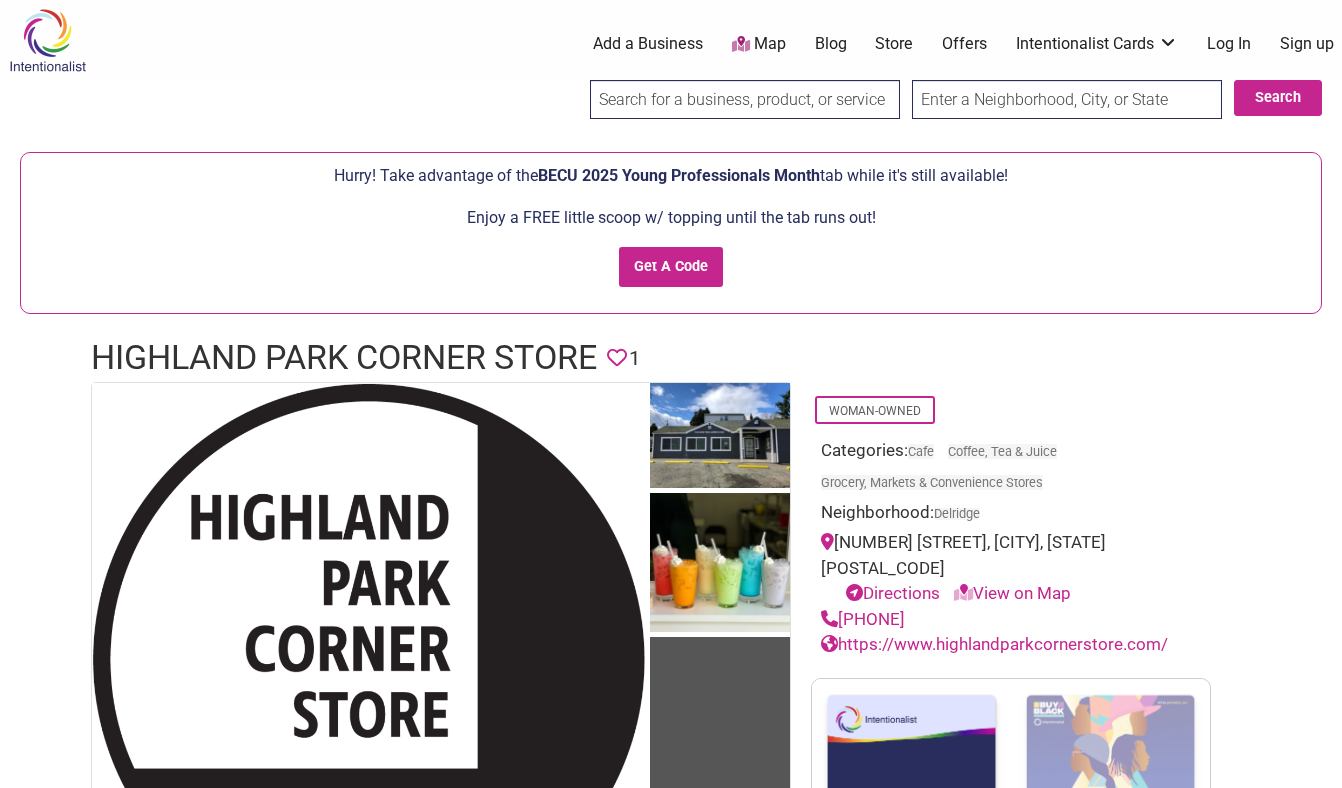 click on "Directions" at bounding box center (893, 593) 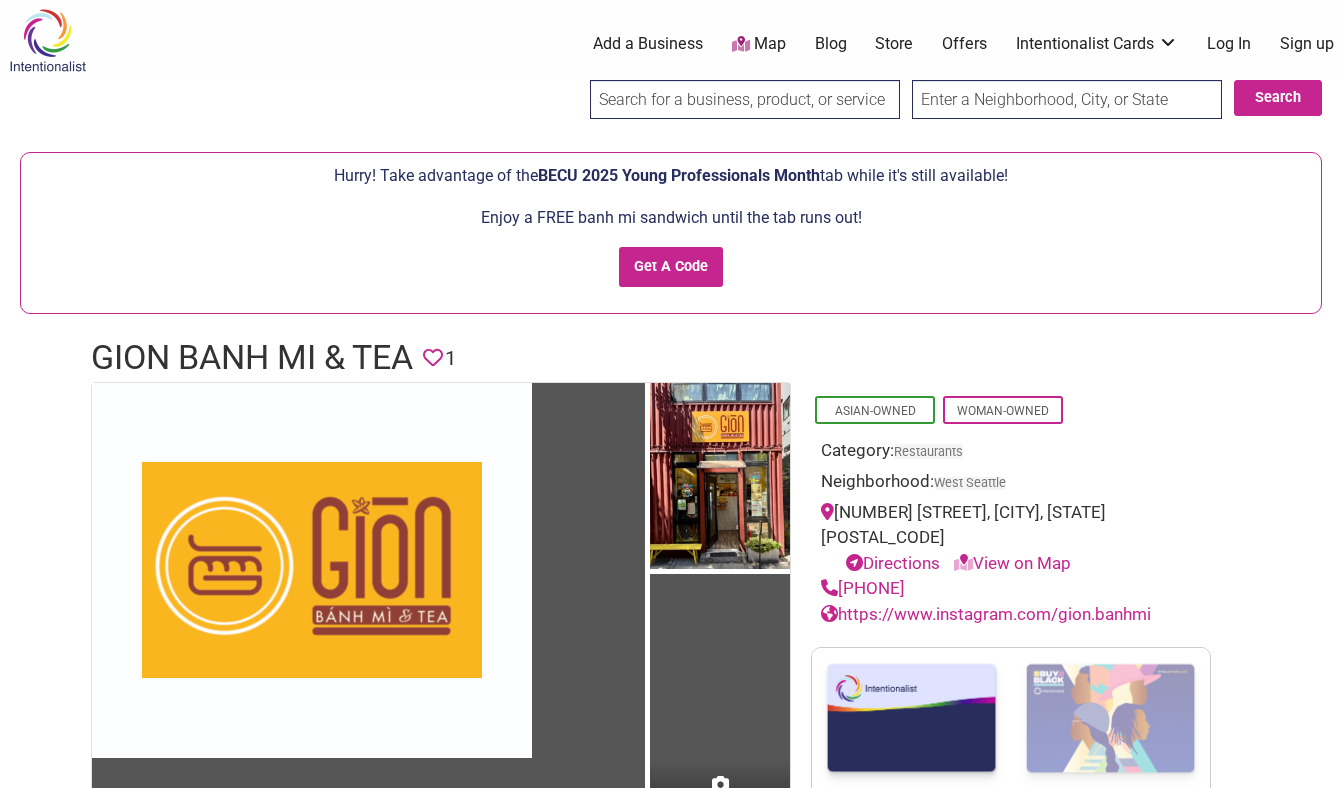 scroll, scrollTop: 0, scrollLeft: 0, axis: both 